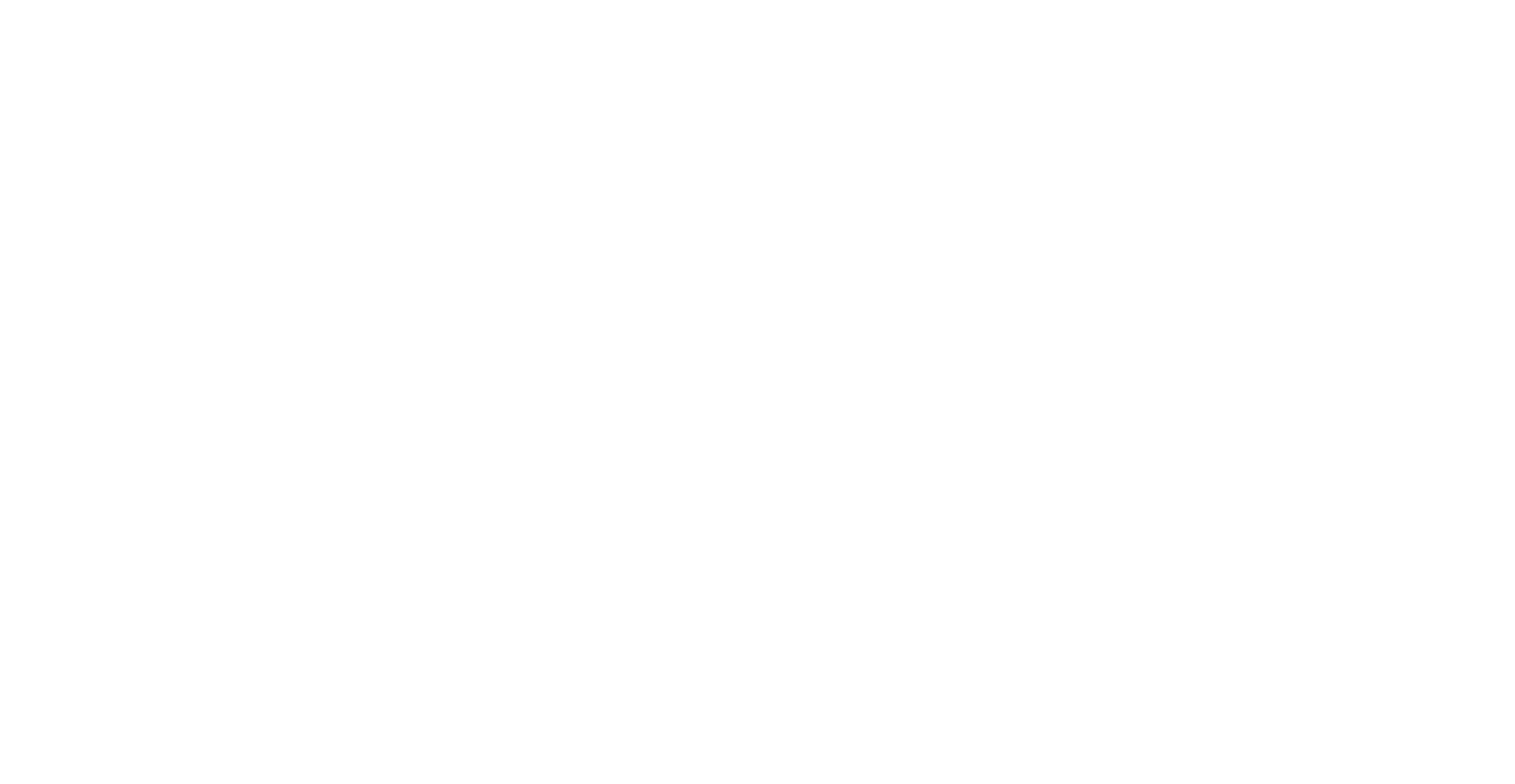 scroll, scrollTop: 0, scrollLeft: 0, axis: both 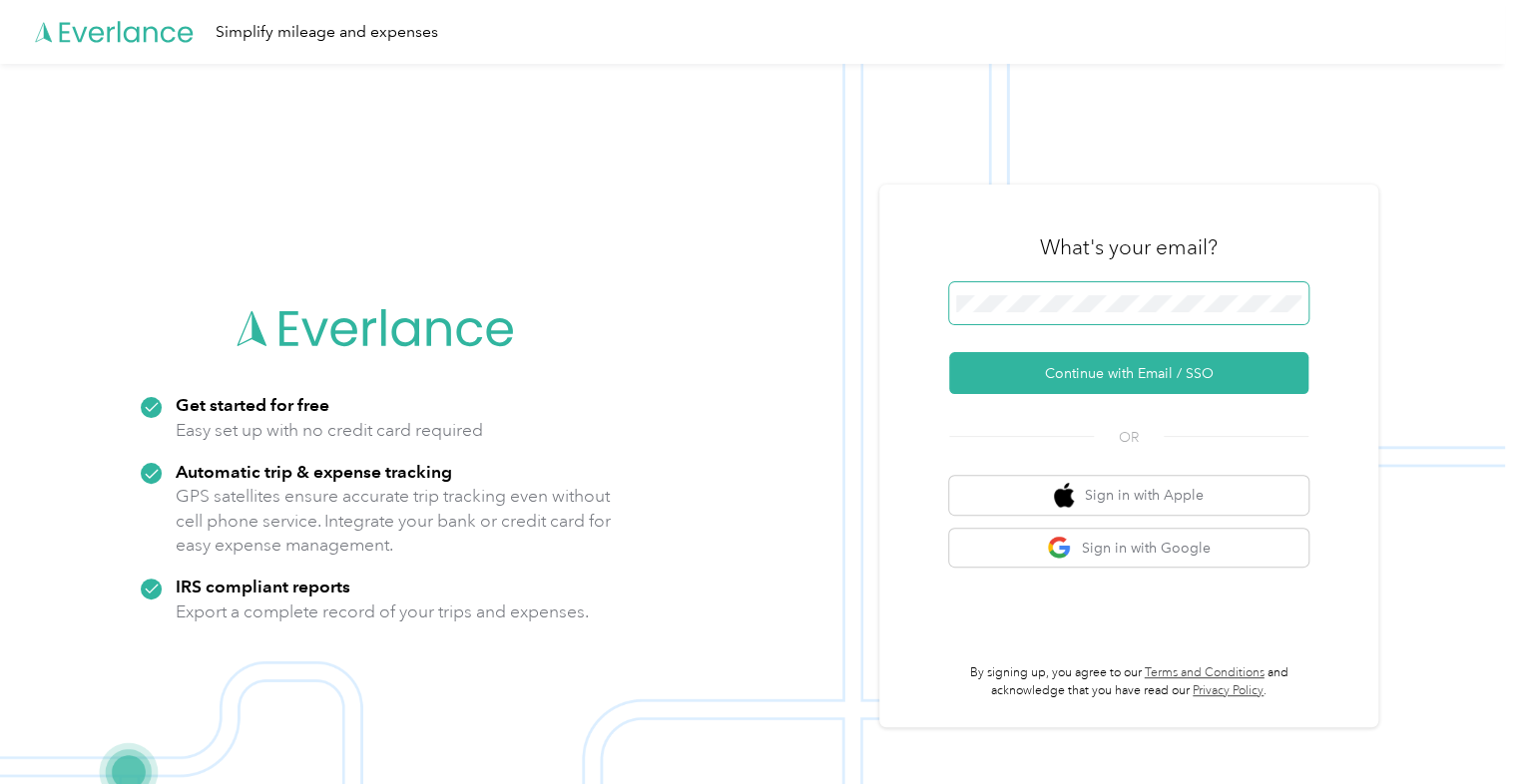 click at bounding box center [1129, 303] 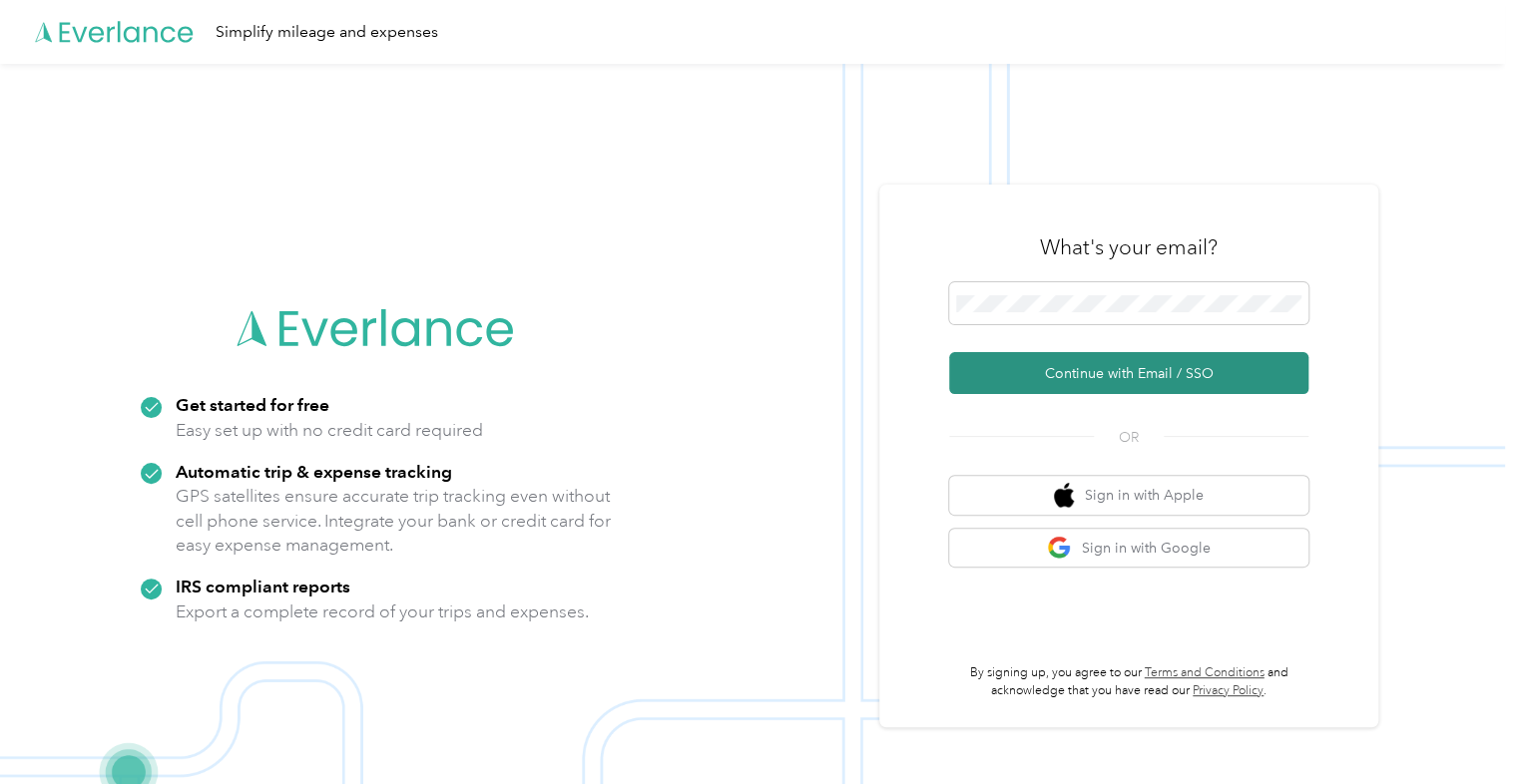 click on "Continue with Email / SSO" at bounding box center [1129, 373] 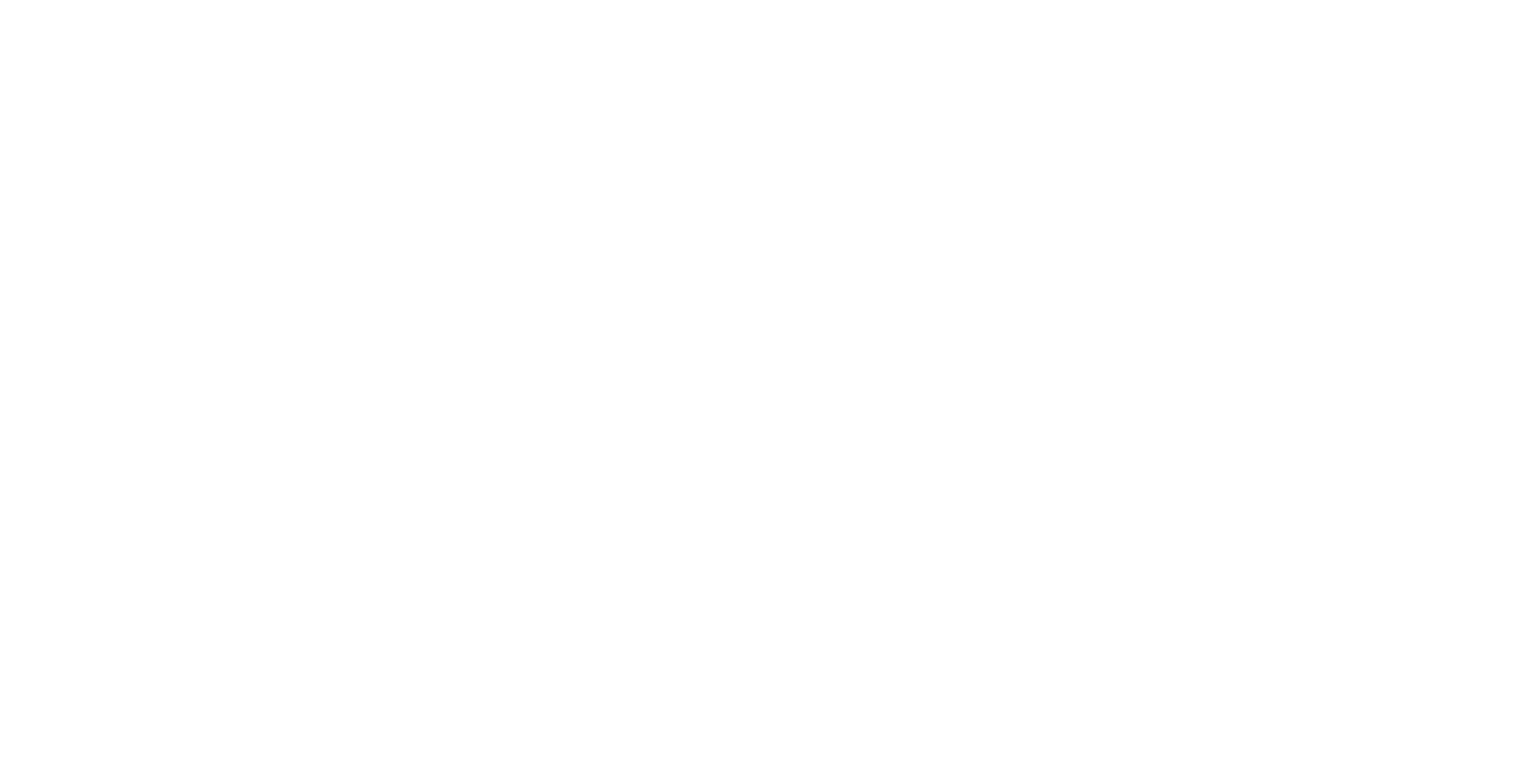 scroll, scrollTop: 0, scrollLeft: 0, axis: both 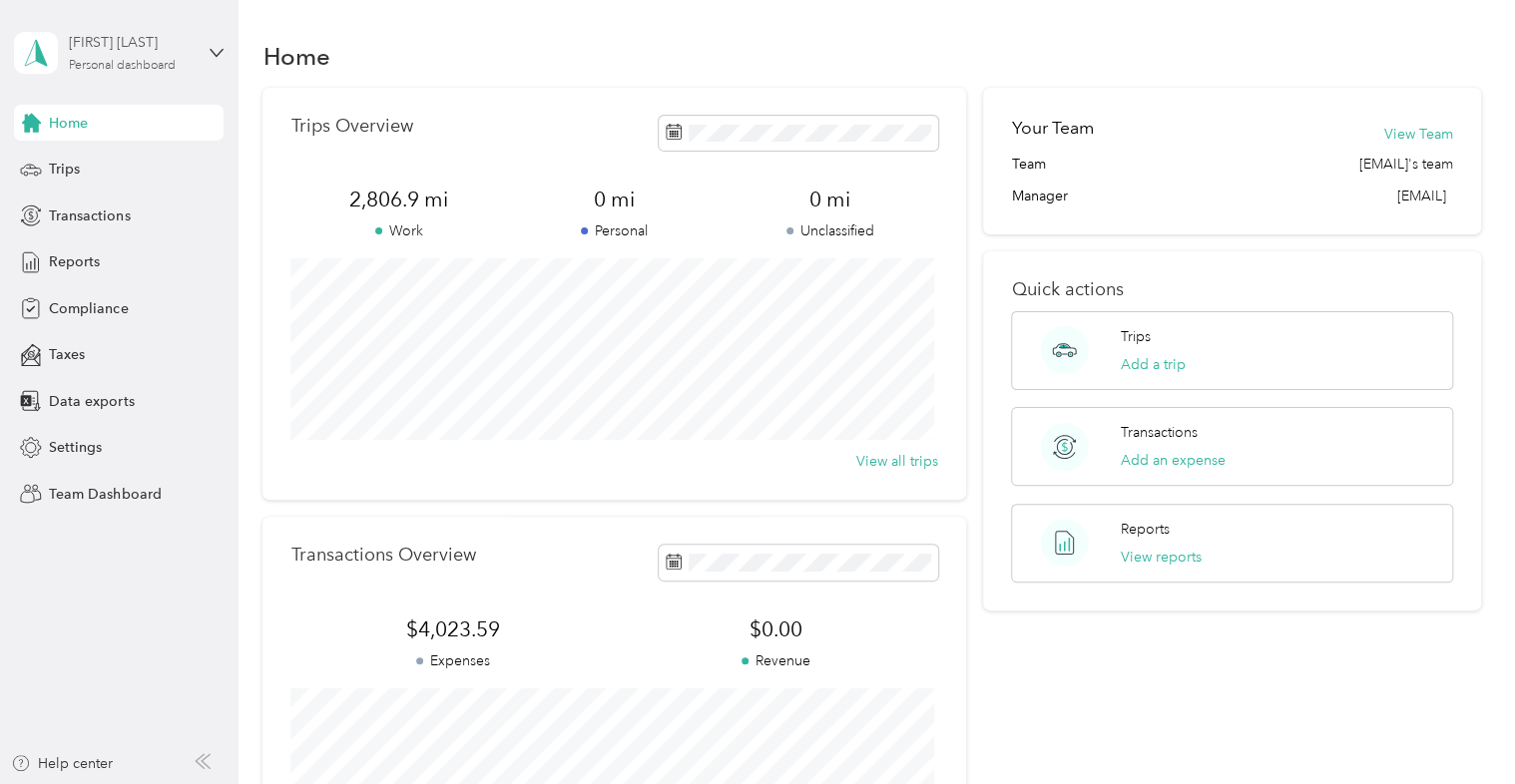 click on "[FIRST] [LAST]" at bounding box center (131, 42) 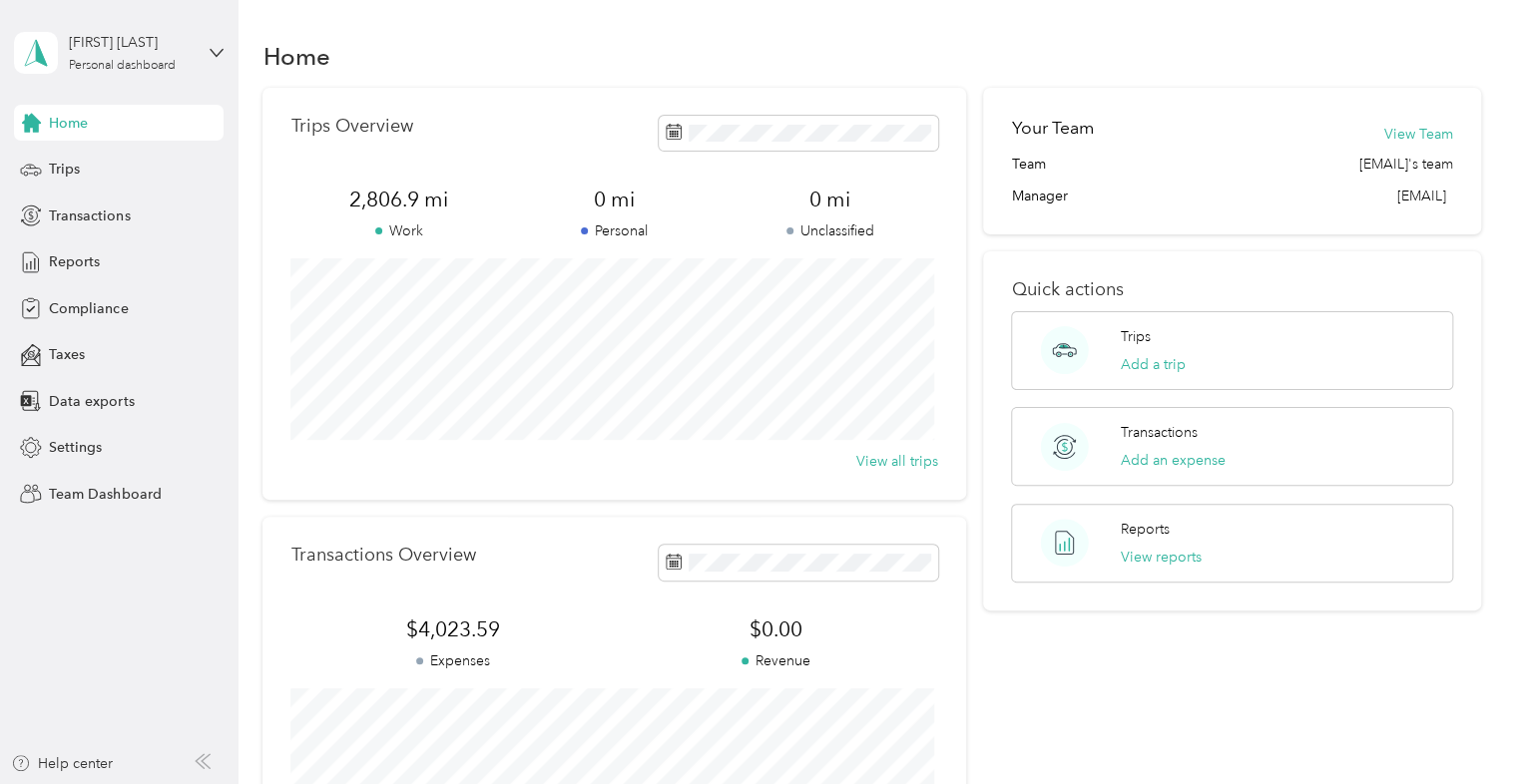 click on "Team dashboard" at bounding box center [85, 164] 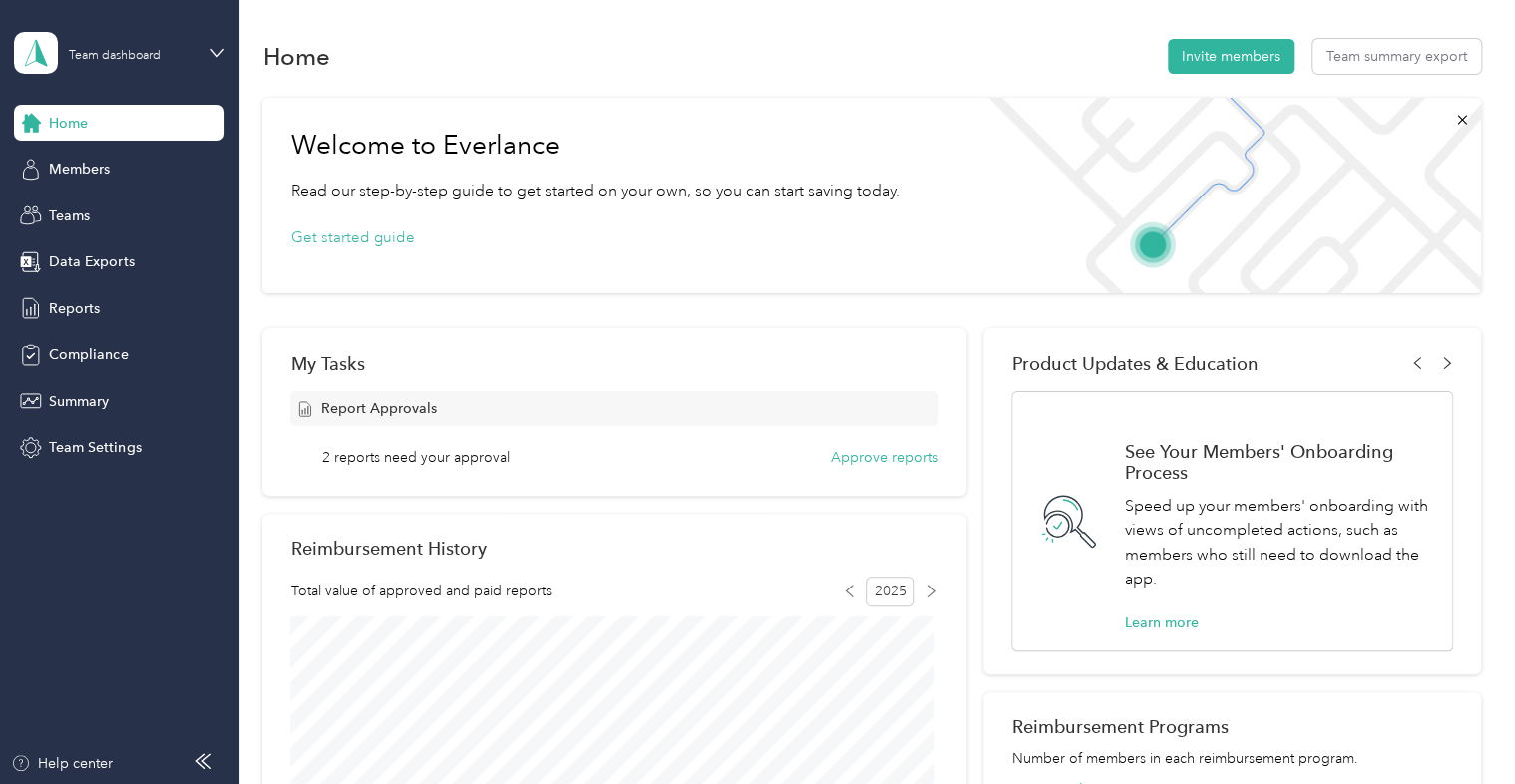 scroll, scrollTop: 100, scrollLeft: 0, axis: vertical 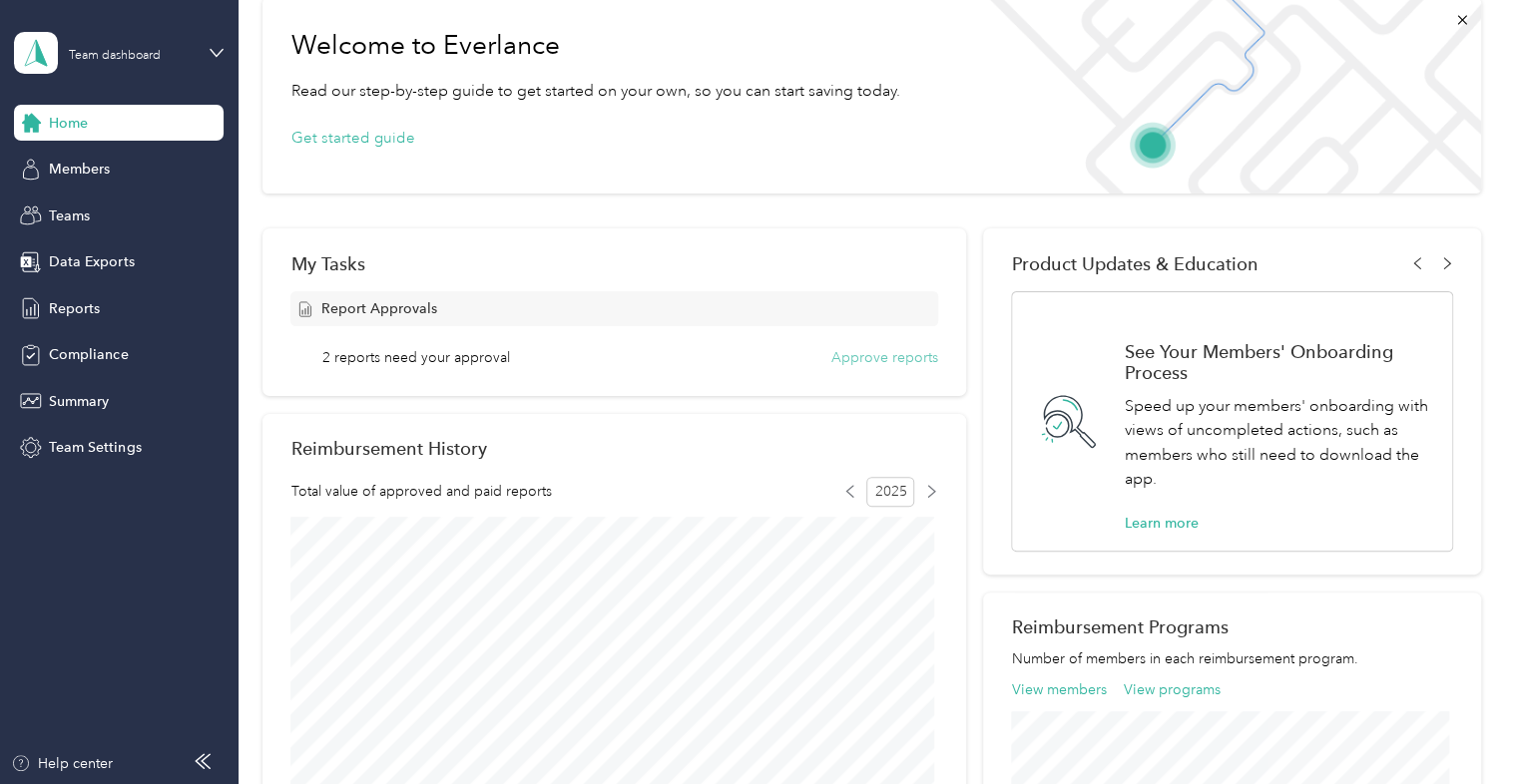 click on "Approve reports" at bounding box center [884, 357] 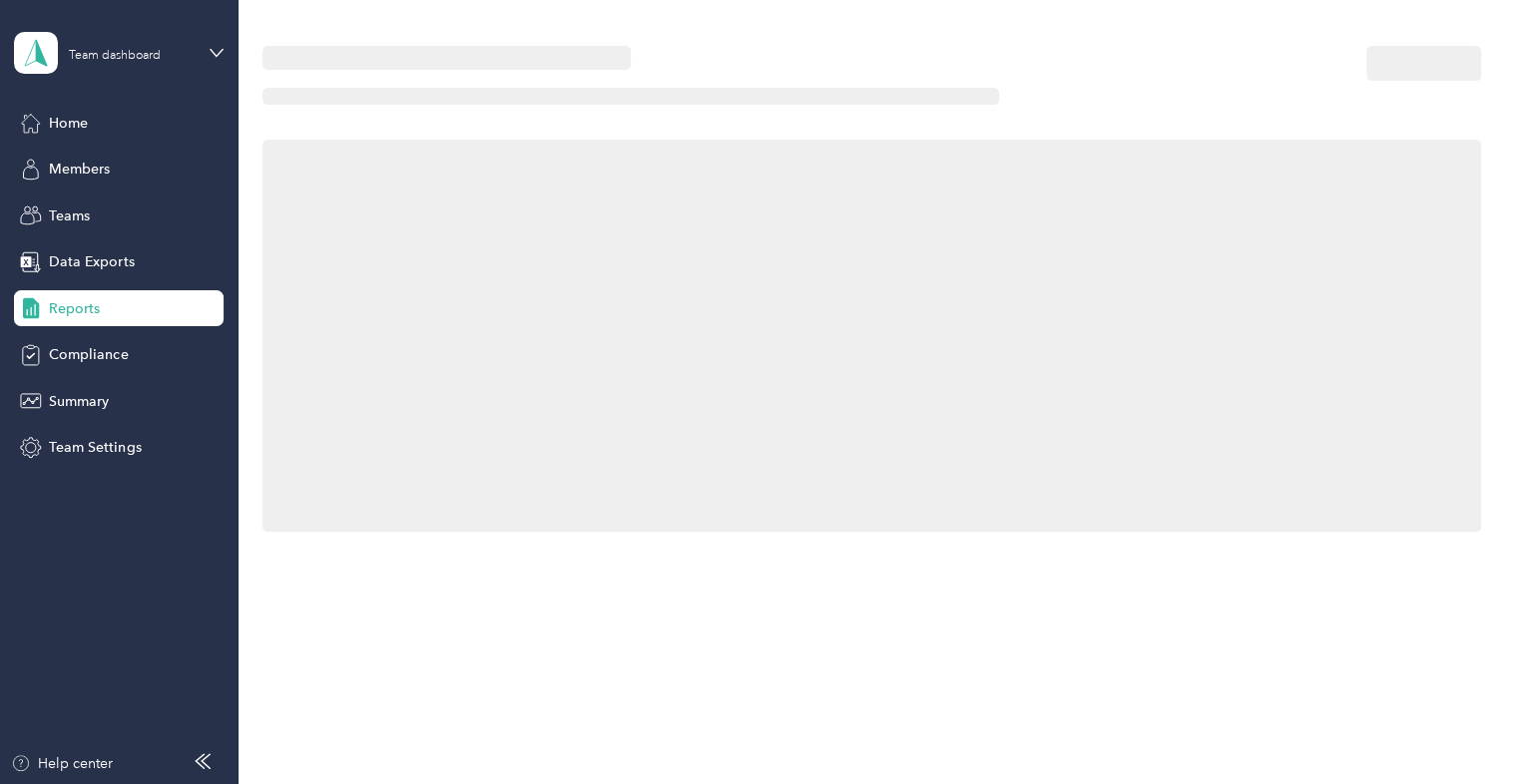 scroll, scrollTop: 0, scrollLeft: 0, axis: both 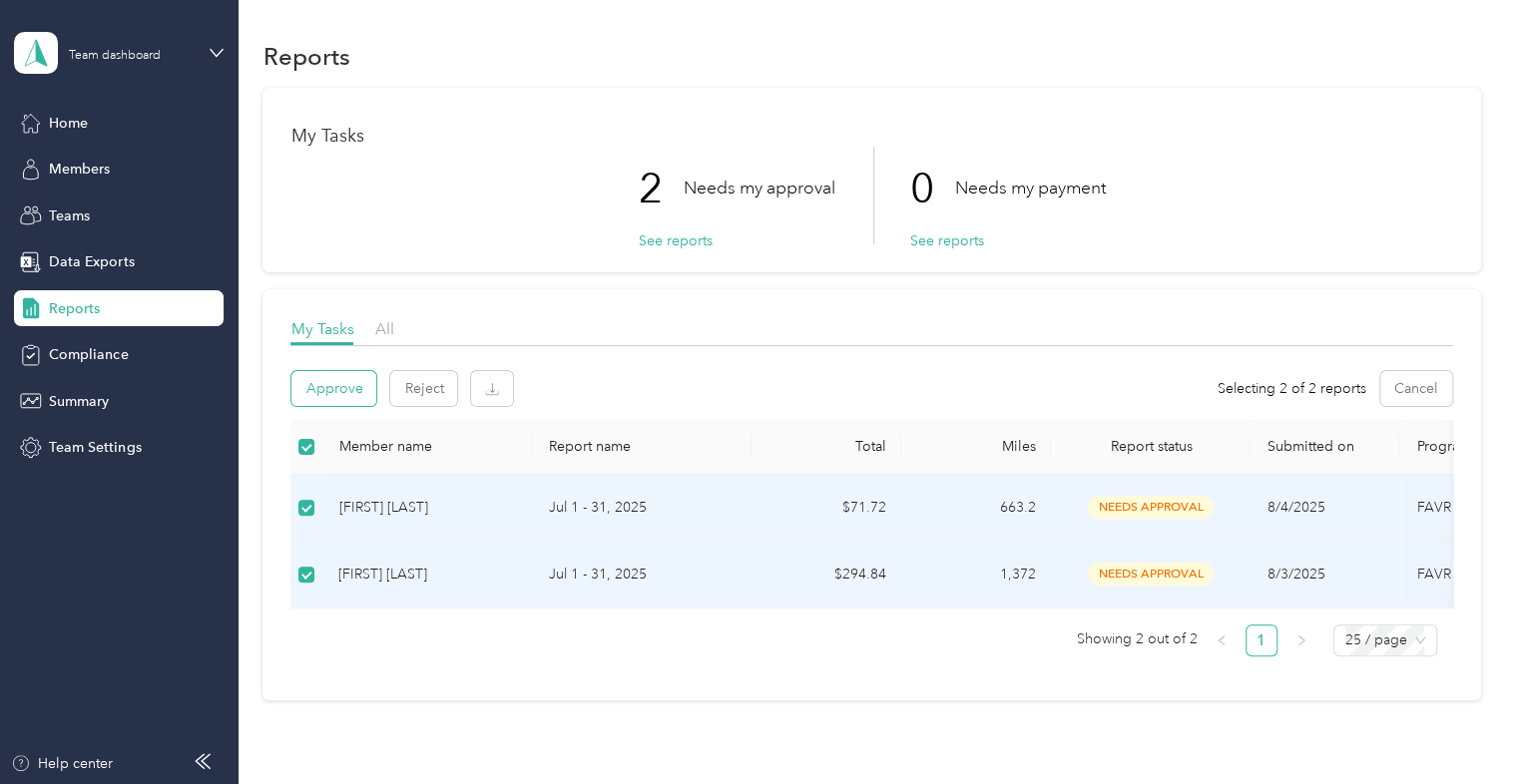 click on "Approve" at bounding box center (333, 388) 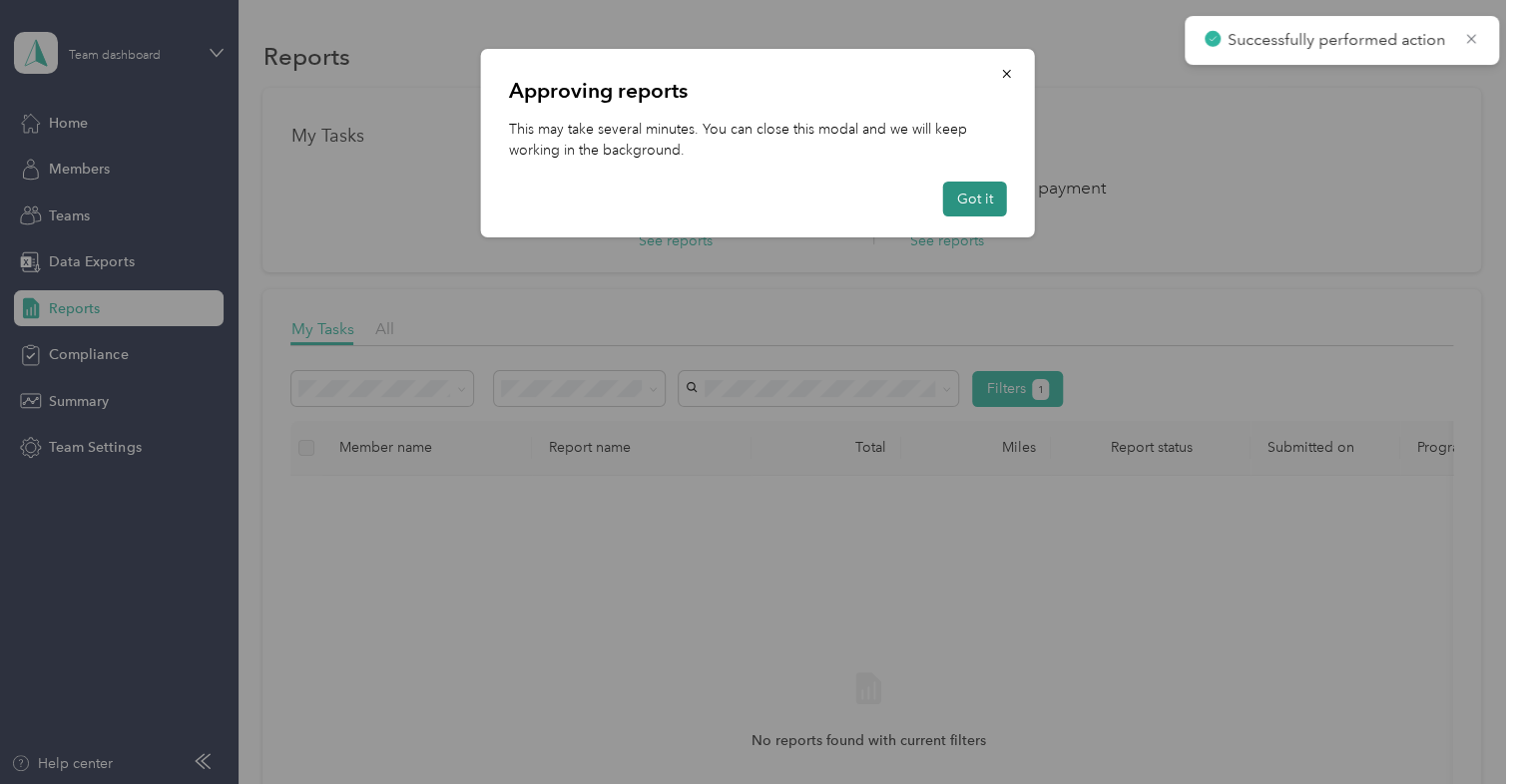 click on "Got it" at bounding box center (975, 198) 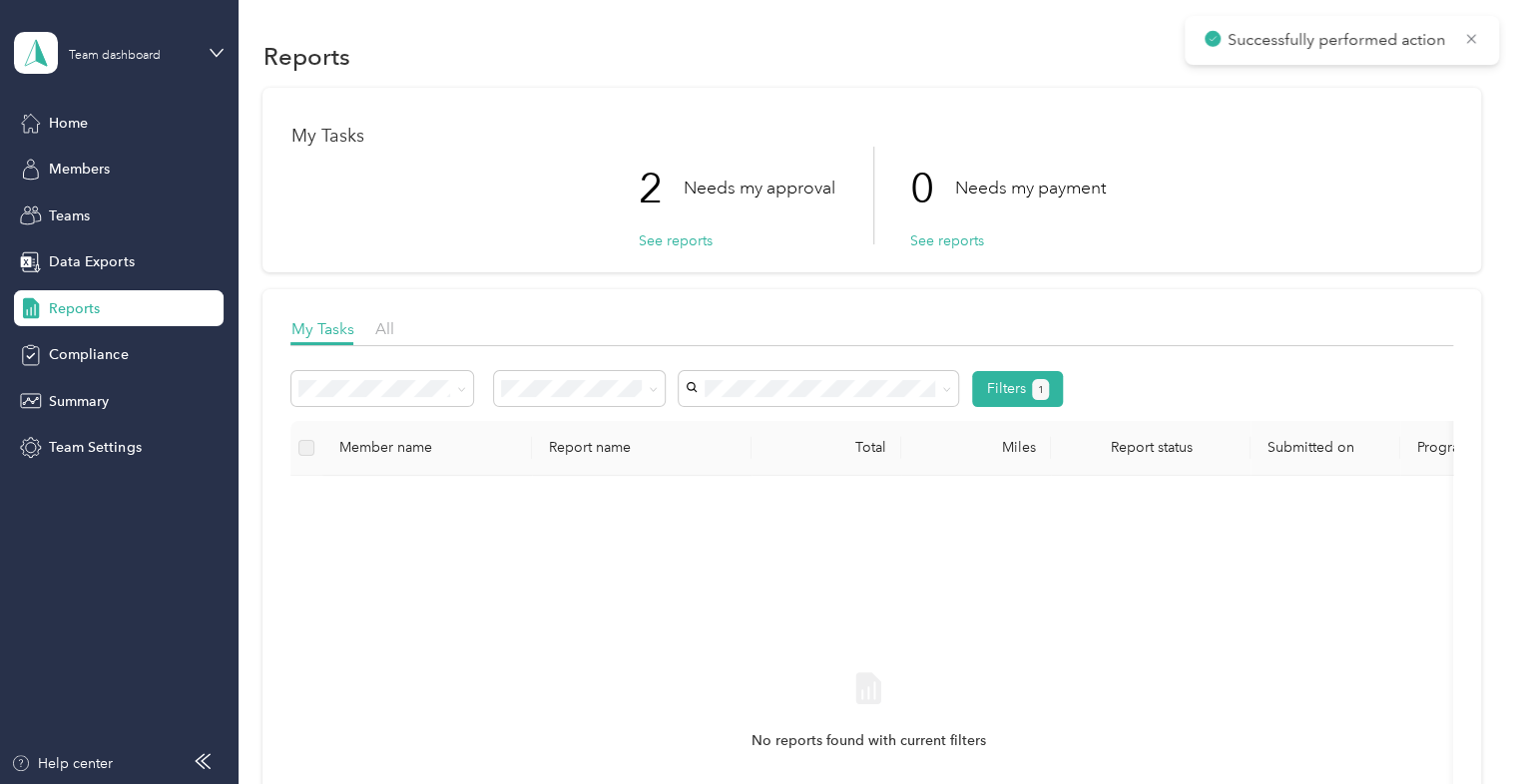 click on "Reports My Tasks 2 Needs my approval See reports   0 Needs my payment See reports My Tasks All Filters 1 Member name Report name Total Miles Report status Submitted on Program Approvers                     No reports found with current filters" at bounding box center (871, 560) 